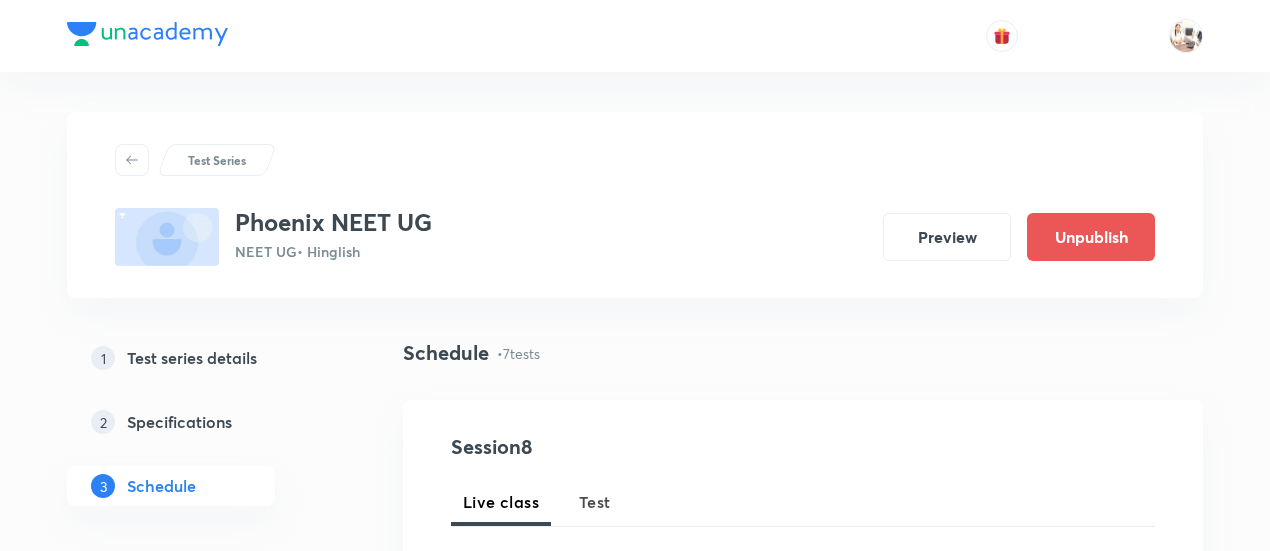 scroll, scrollTop: 1200, scrollLeft: 0, axis: vertical 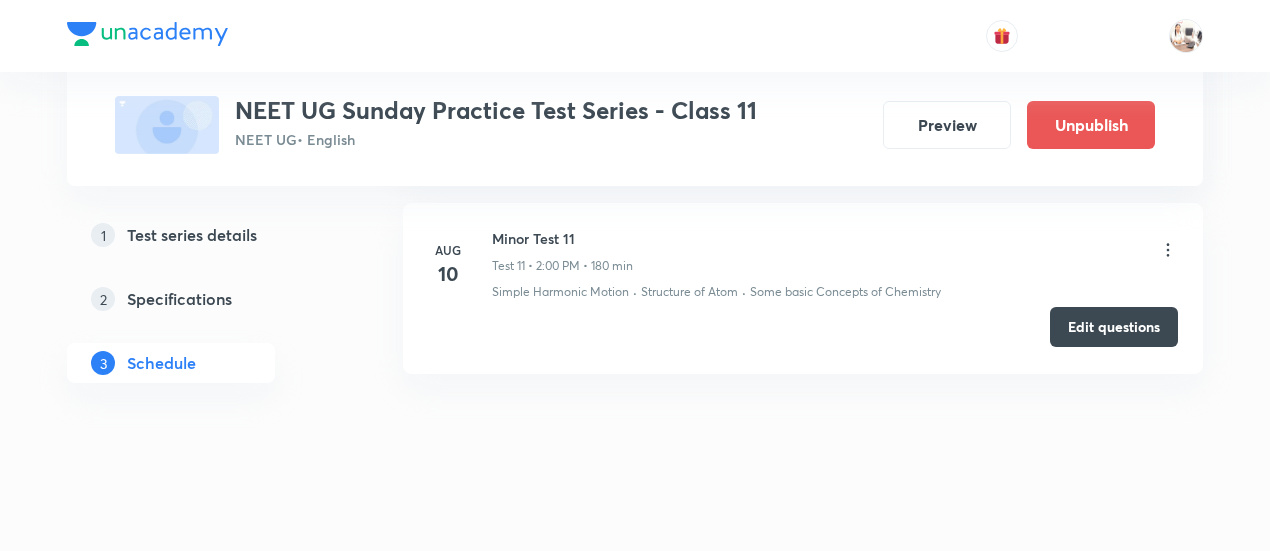 click on "Edit questions" at bounding box center (1114, 327) 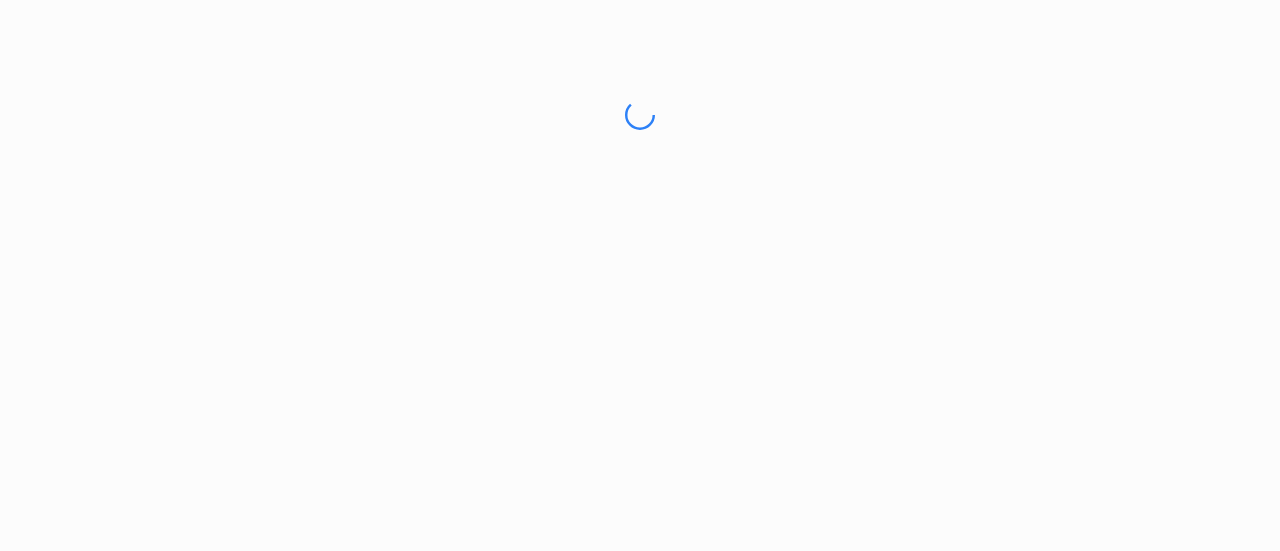 scroll, scrollTop: 0, scrollLeft: 0, axis: both 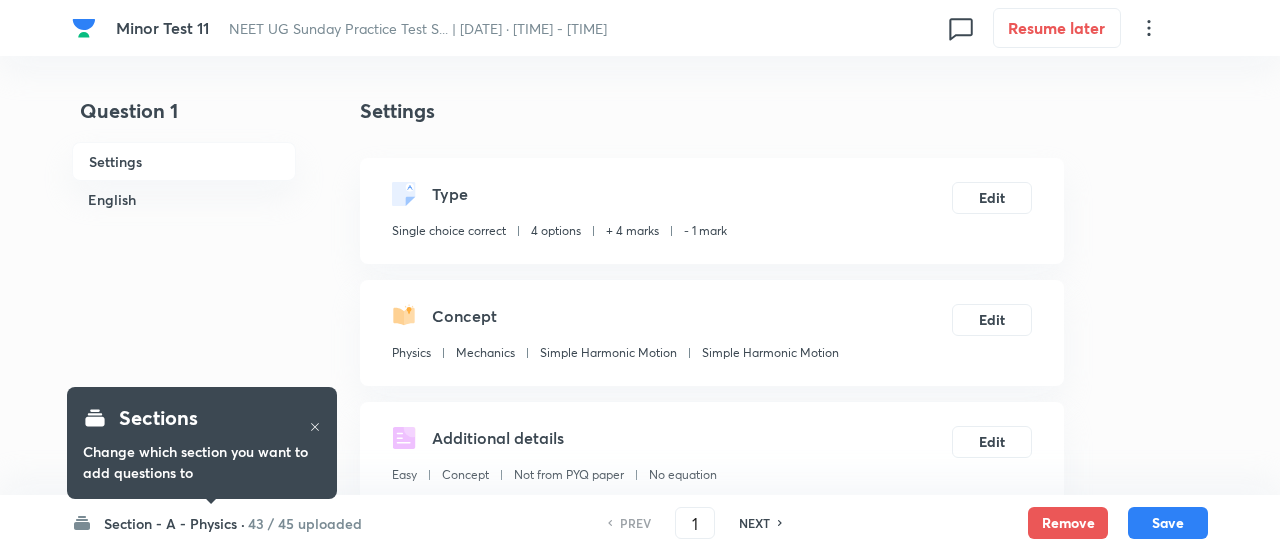 checkbox on "true" 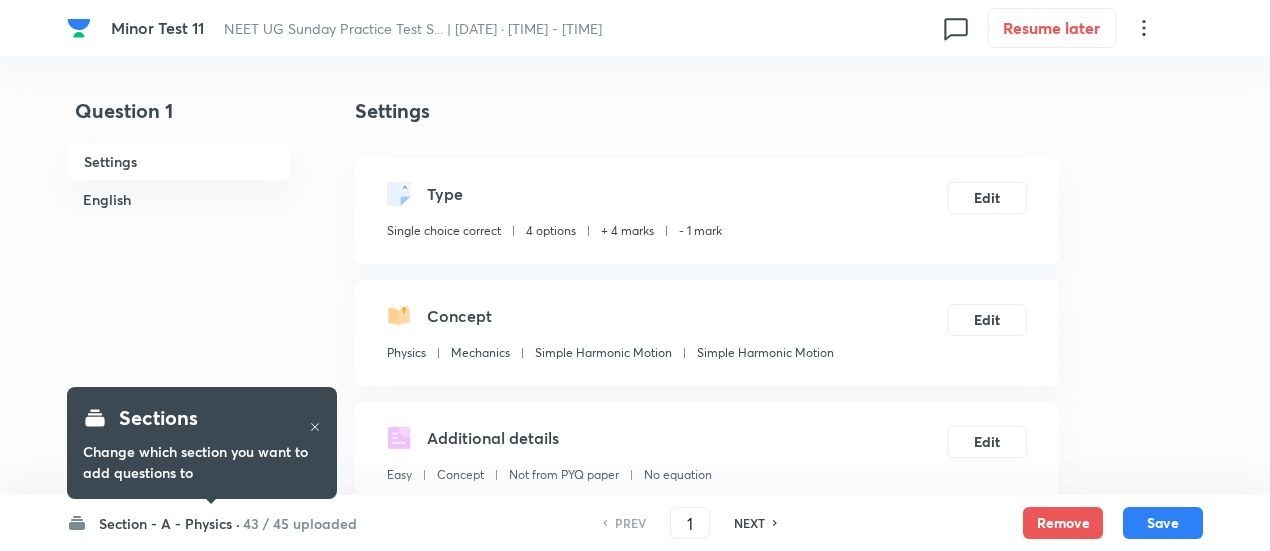 click on "43 / 45 uploaded" at bounding box center (300, 523) 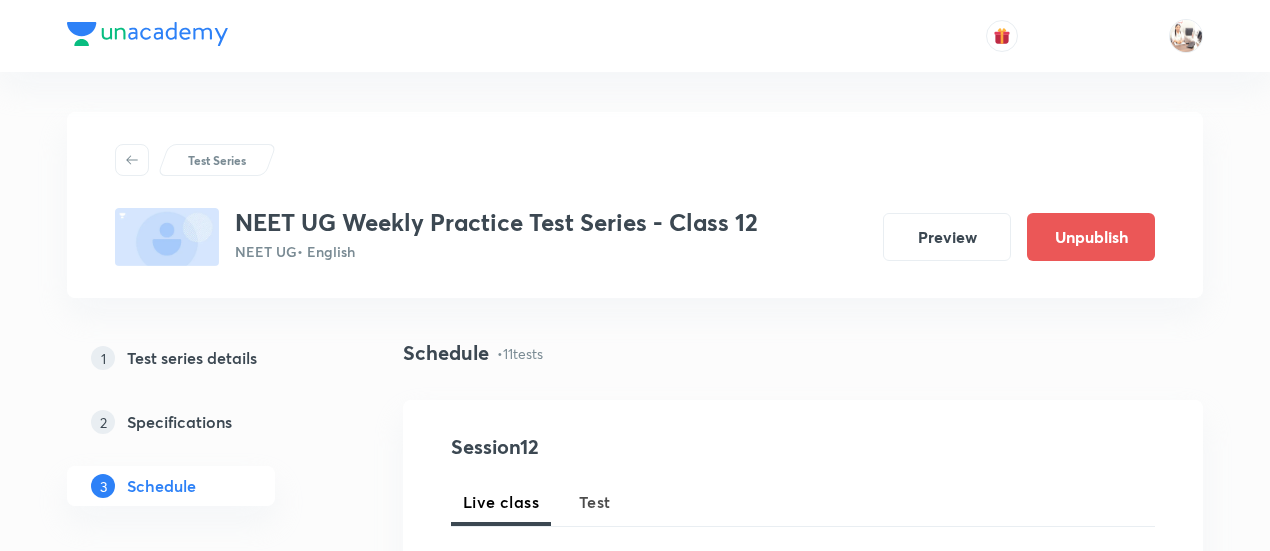scroll, scrollTop: 0, scrollLeft: 0, axis: both 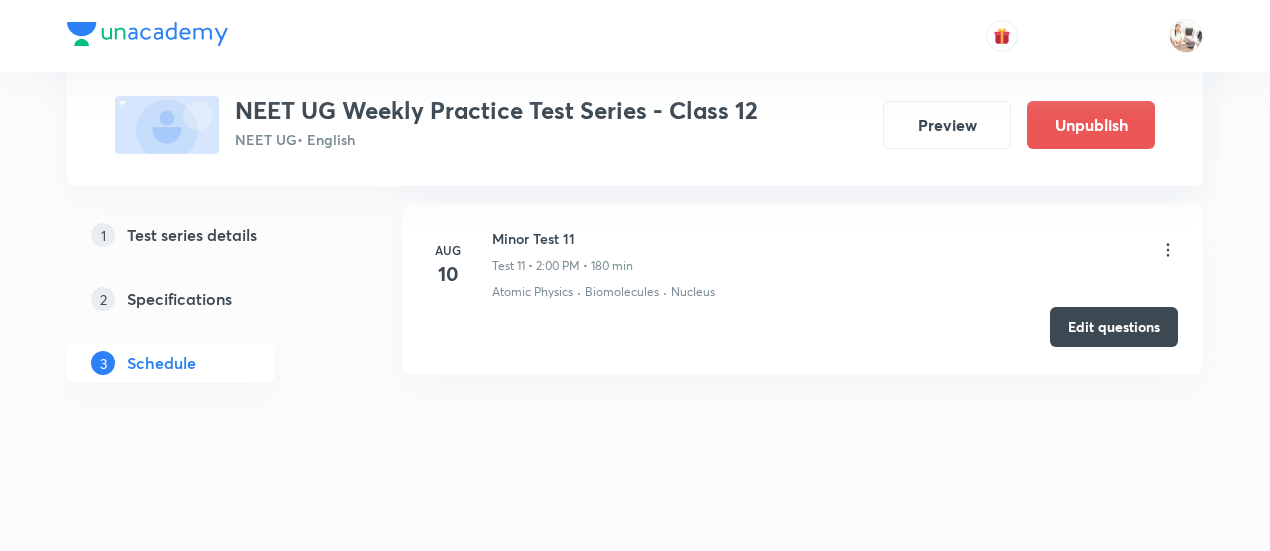 click on "Edit questions" at bounding box center (1114, 327) 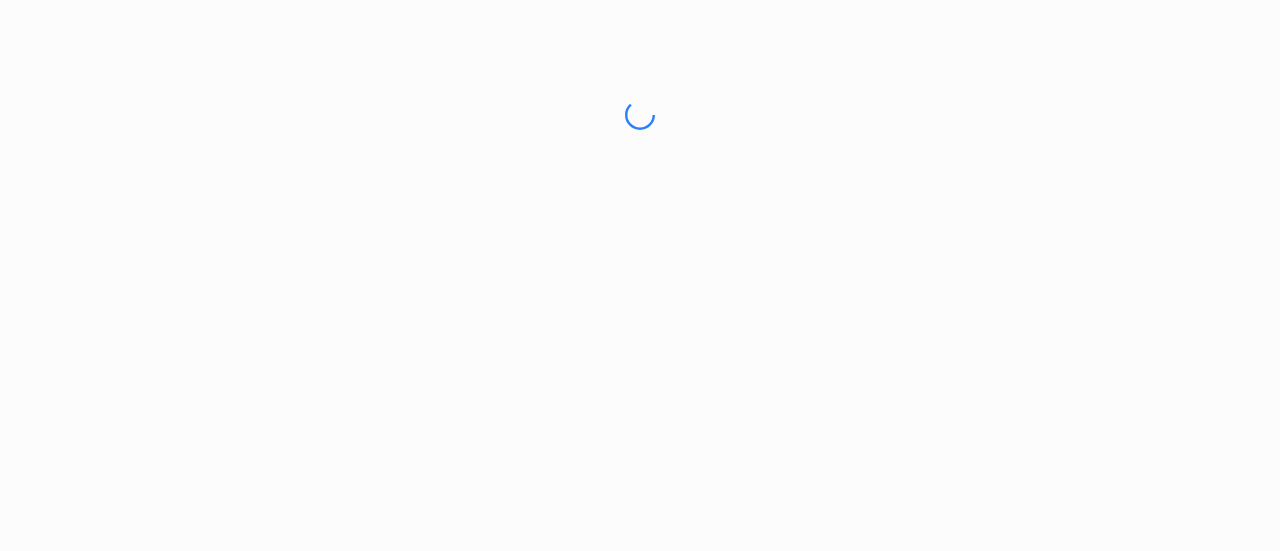scroll, scrollTop: 0, scrollLeft: 0, axis: both 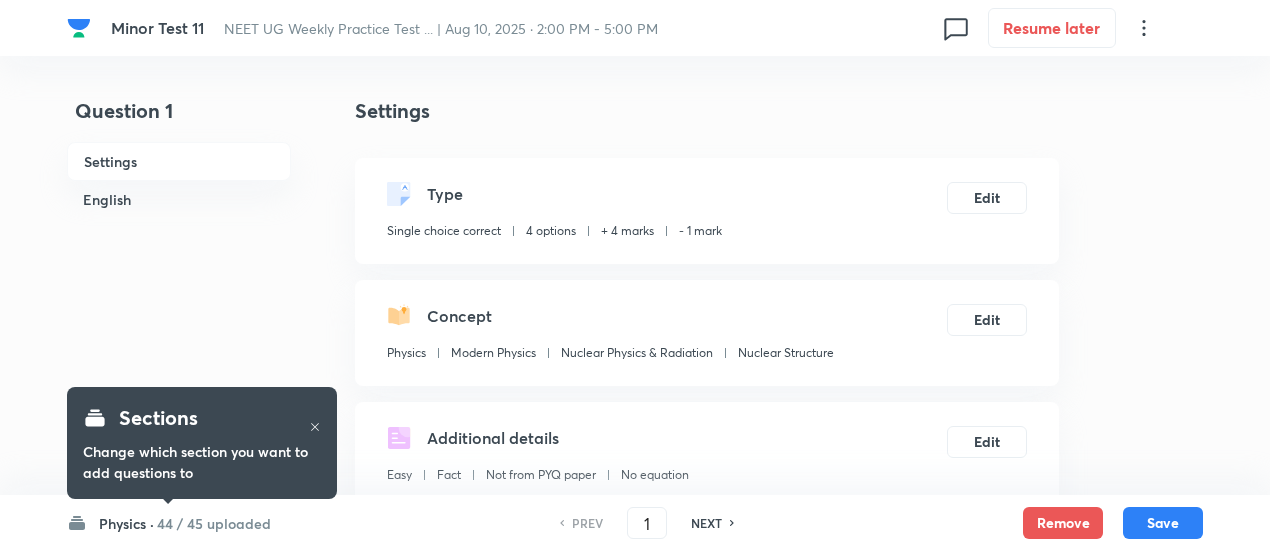 click on "44 / 45 uploaded" at bounding box center (214, 523) 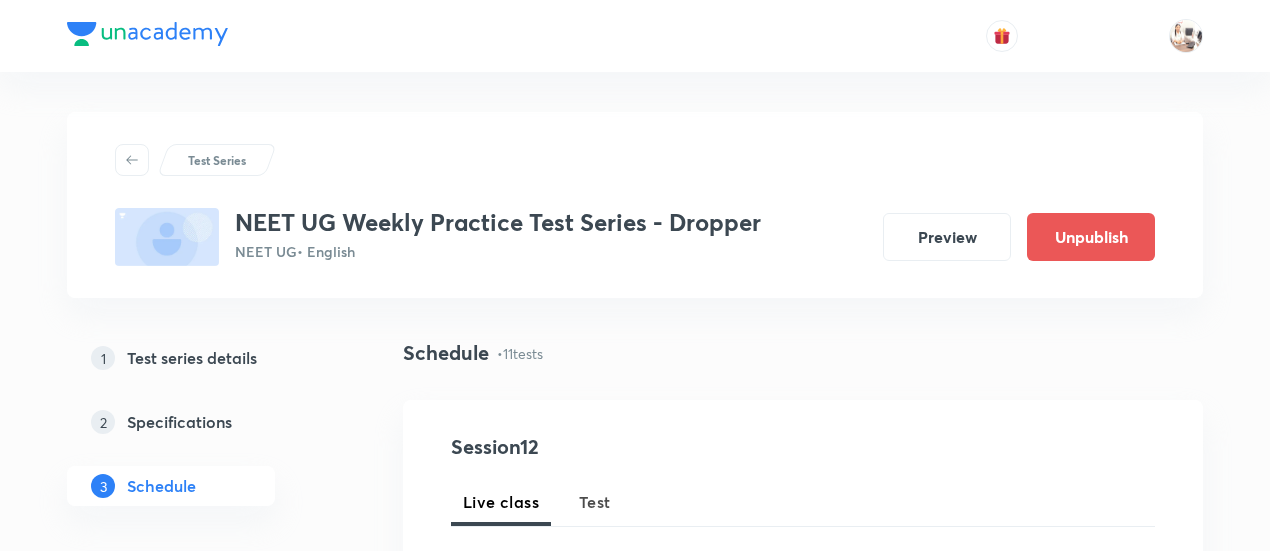 scroll, scrollTop: 3000, scrollLeft: 0, axis: vertical 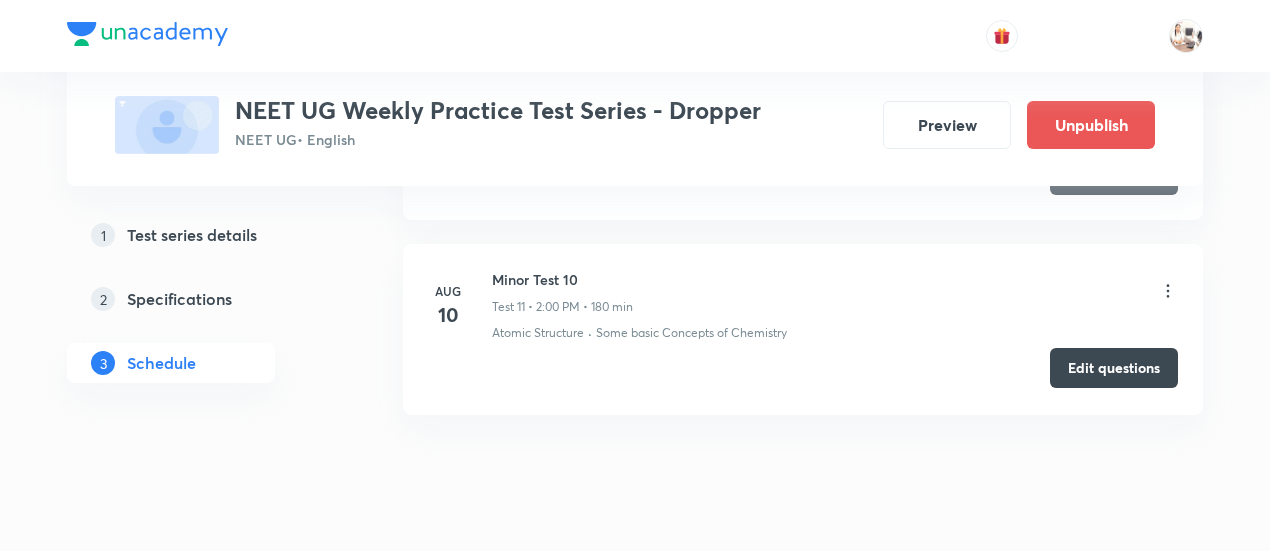 click on "Edit questions" at bounding box center [1114, 368] 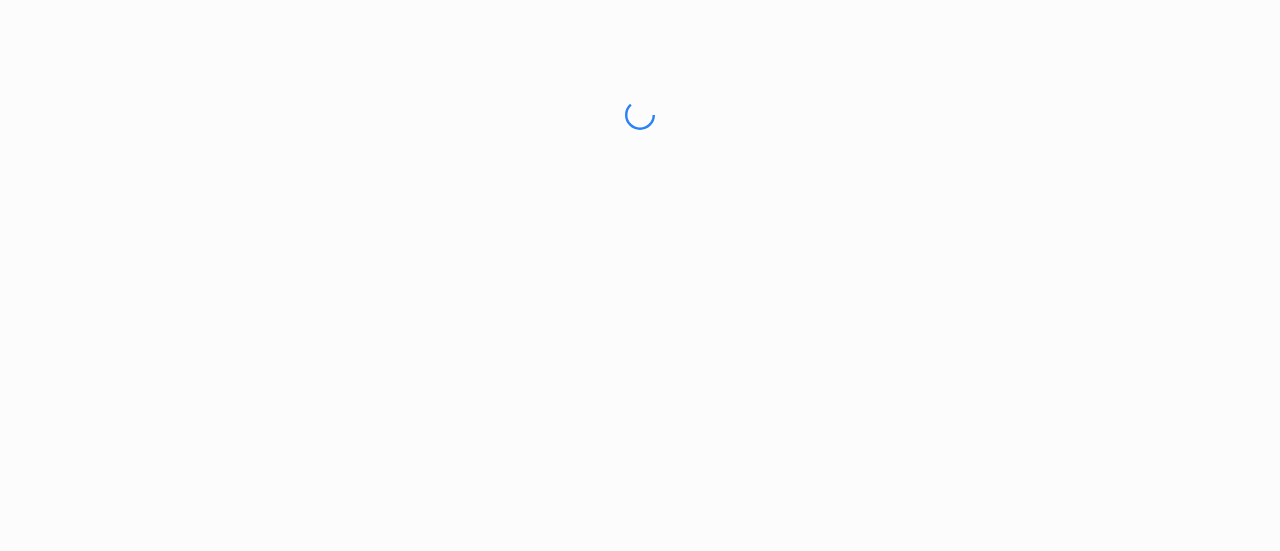 scroll, scrollTop: 0, scrollLeft: 0, axis: both 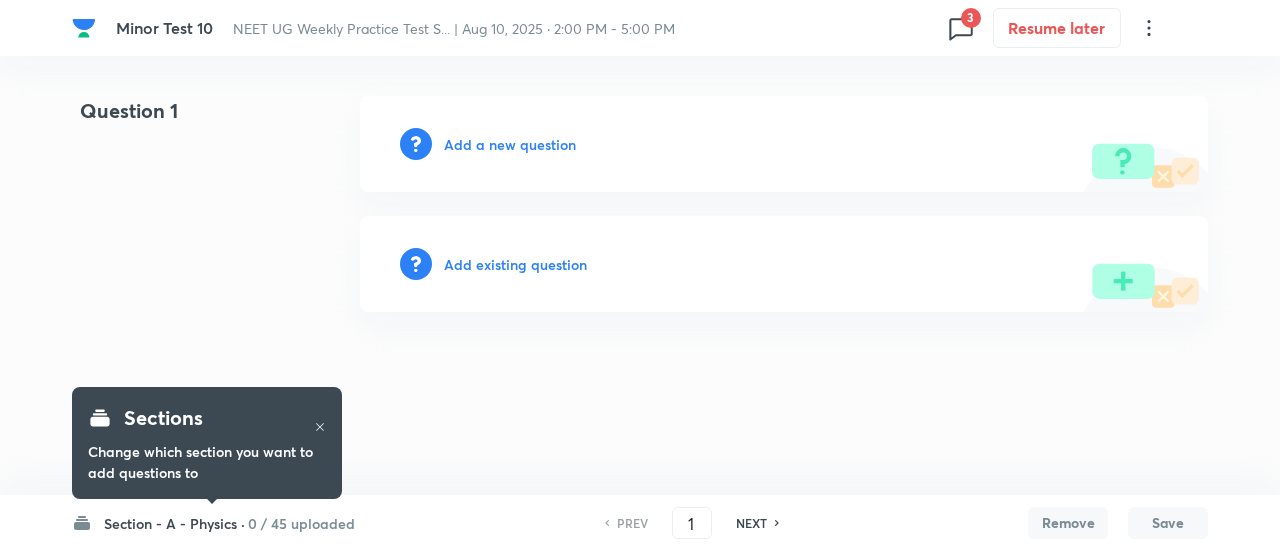 click on "0 / 45 uploaded" at bounding box center [301, 523] 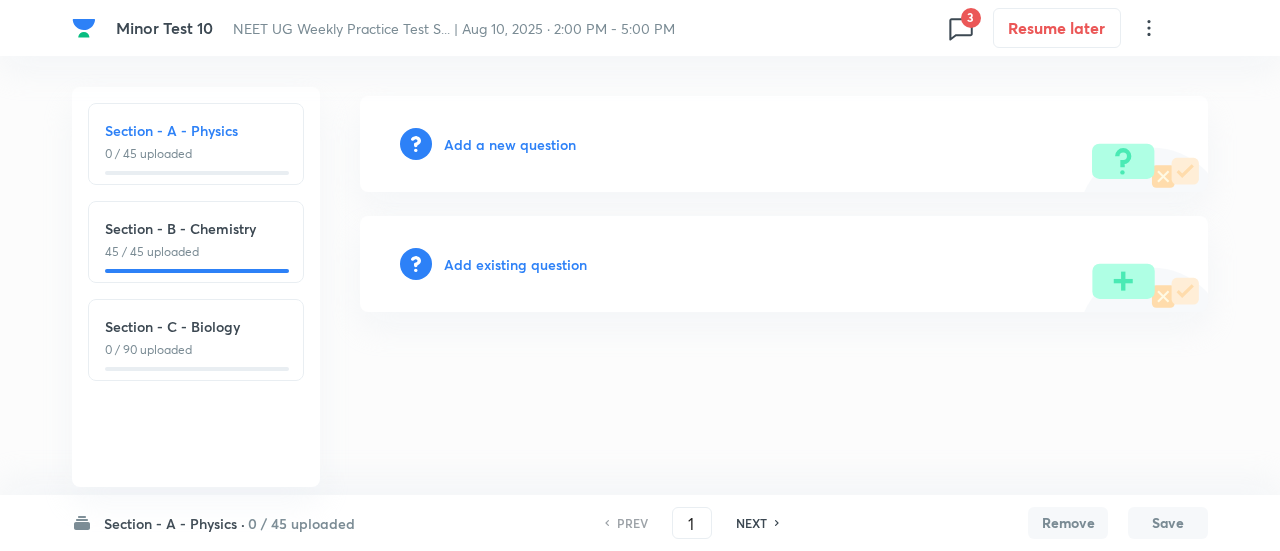 click 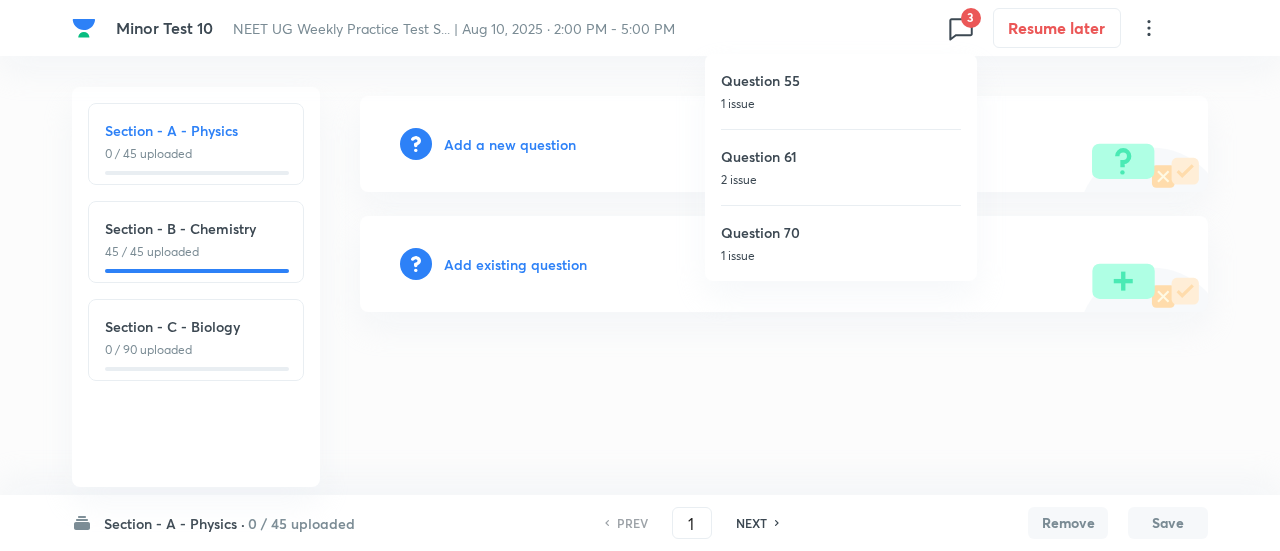 click at bounding box center (640, 275) 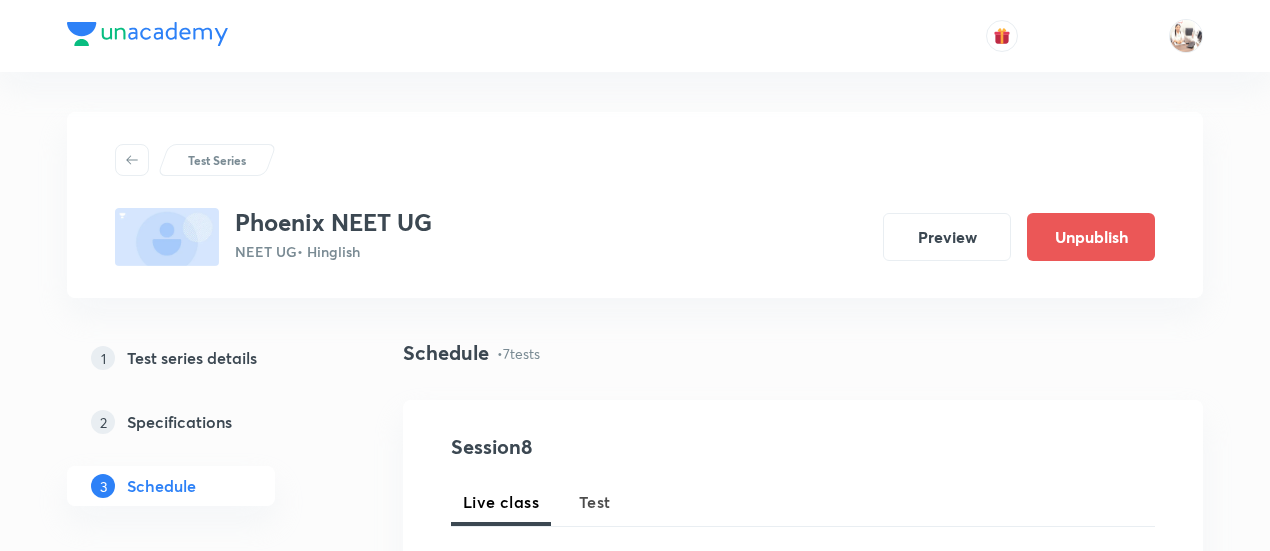 scroll, scrollTop: 1800, scrollLeft: 0, axis: vertical 